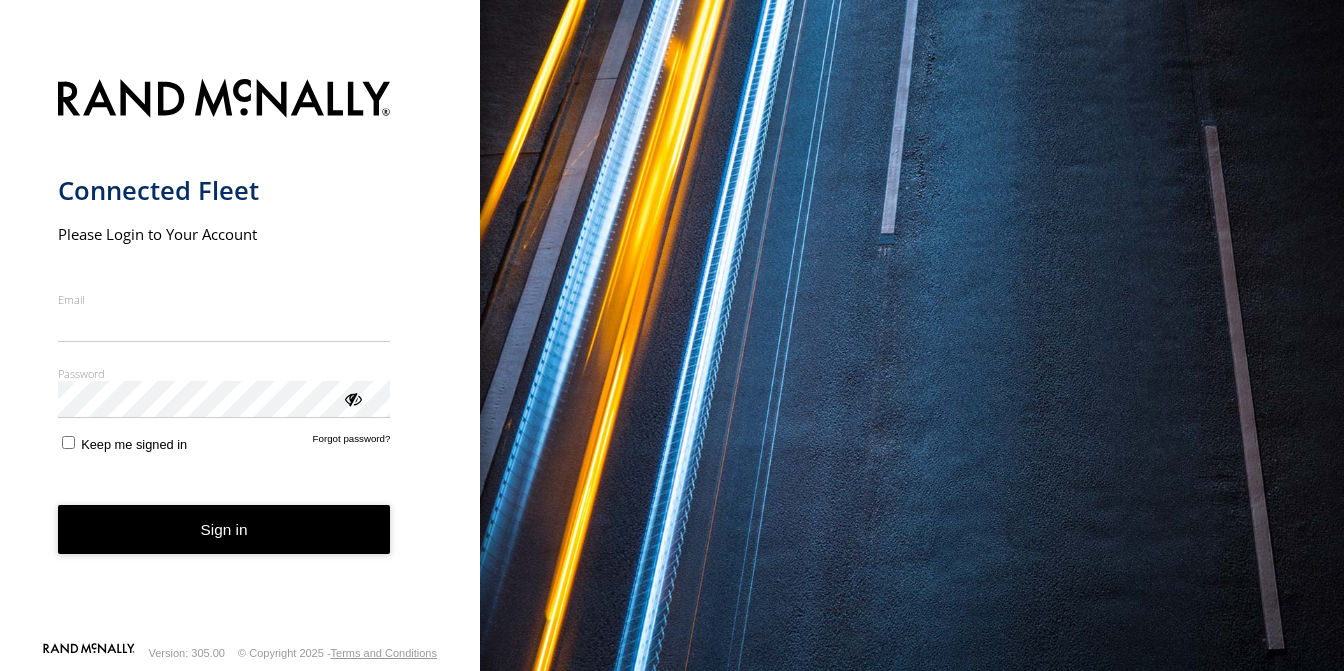 scroll, scrollTop: 0, scrollLeft: 0, axis: both 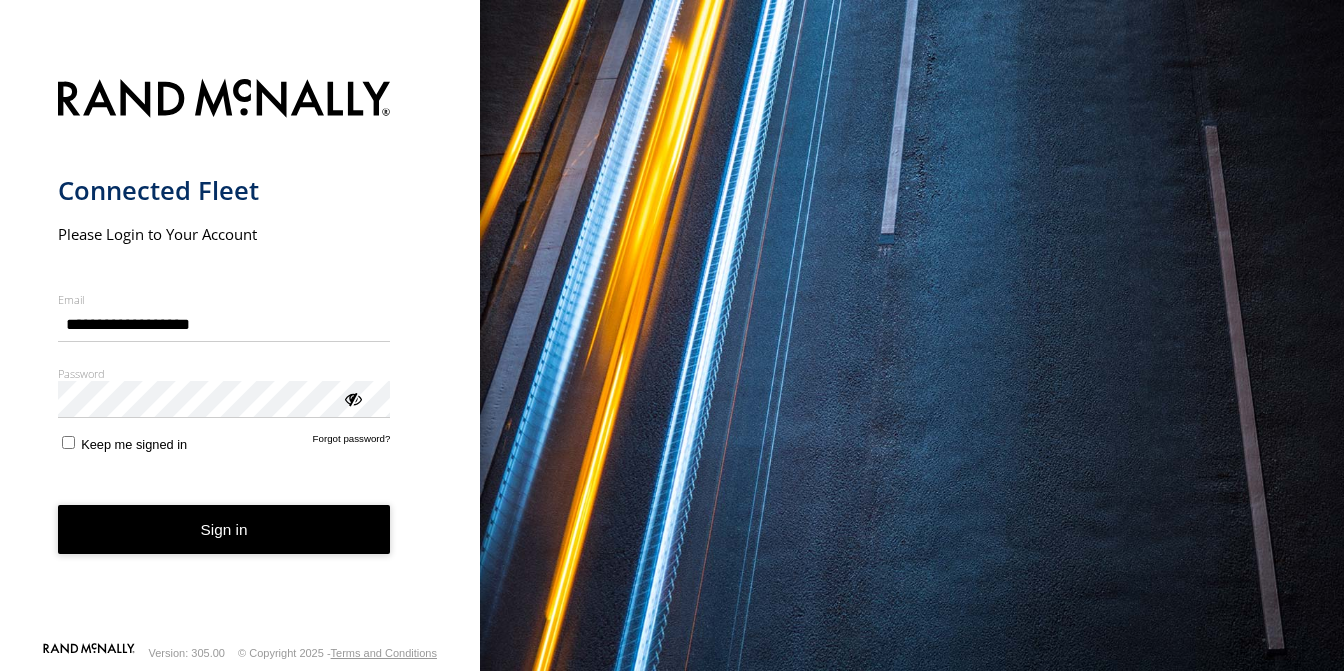click on "**********" at bounding box center [240, 354] 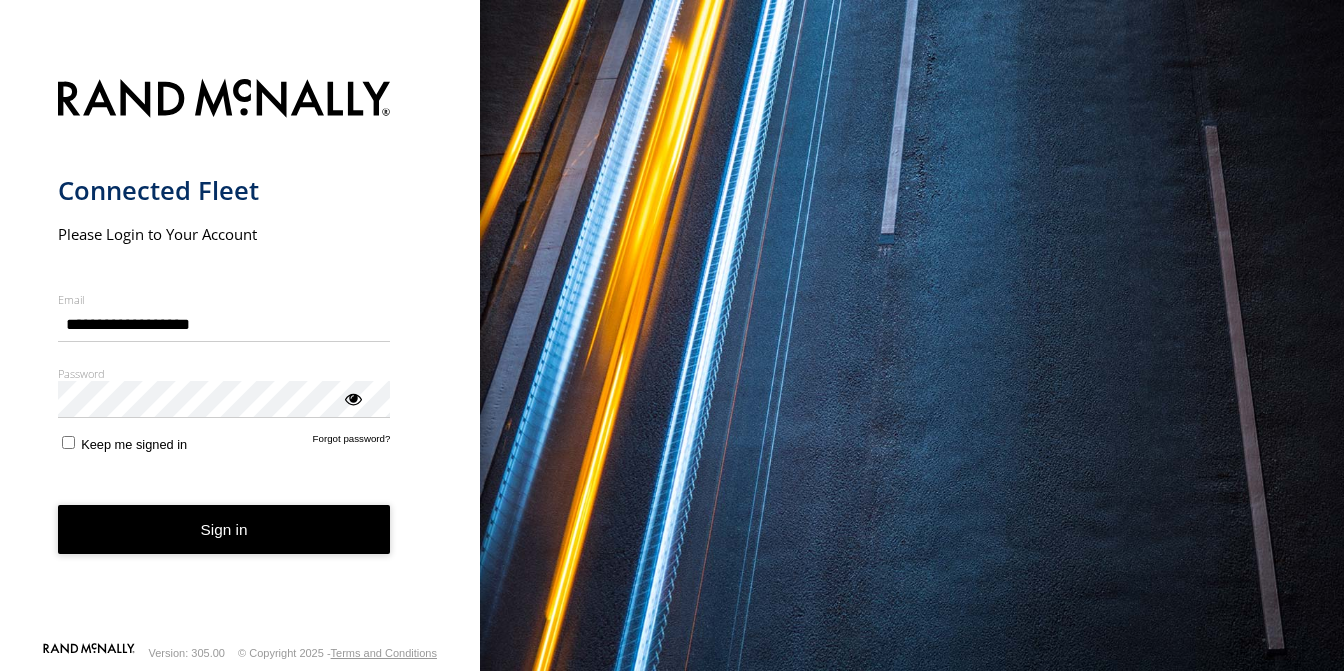 click on "Sign in" at bounding box center [224, 529] 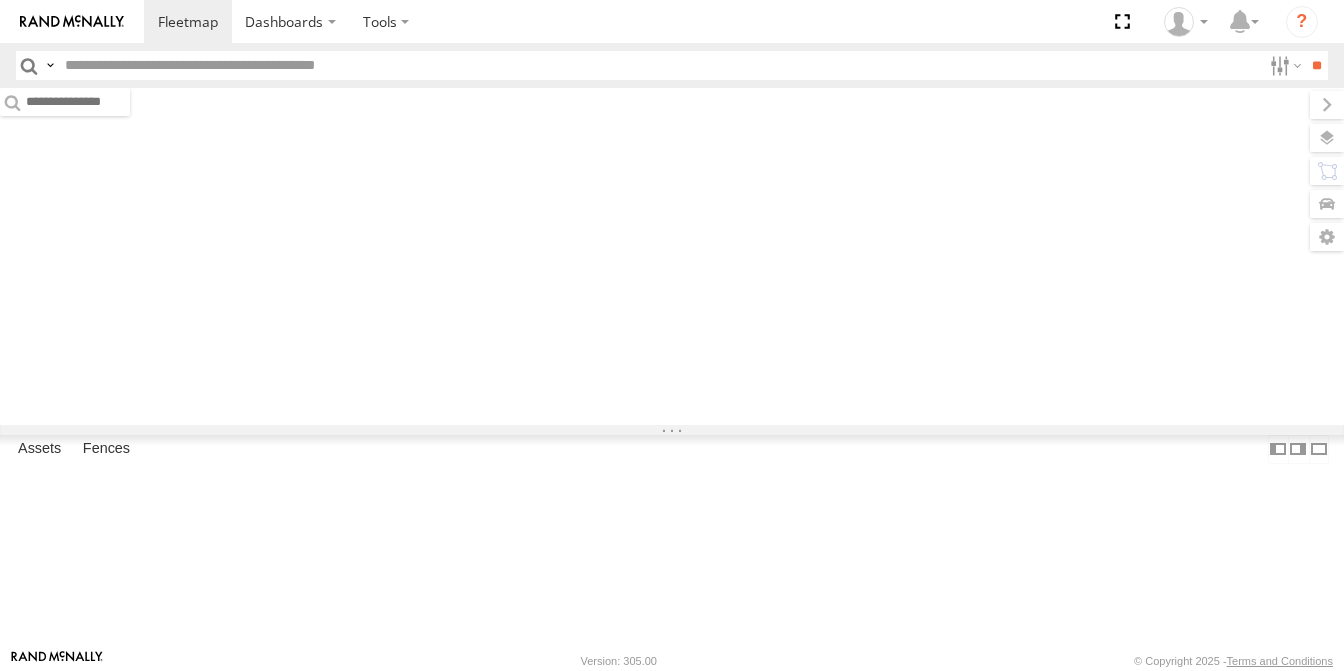 scroll, scrollTop: 0, scrollLeft: 0, axis: both 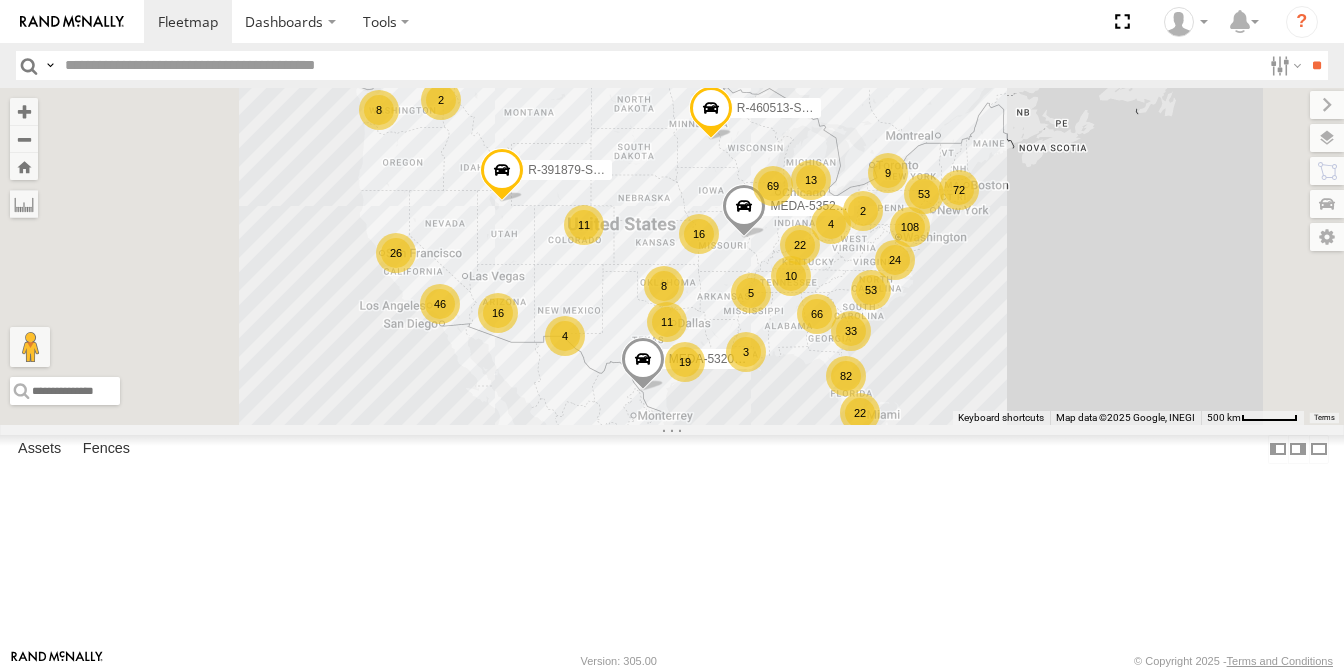 click at bounding box center (659, 65) 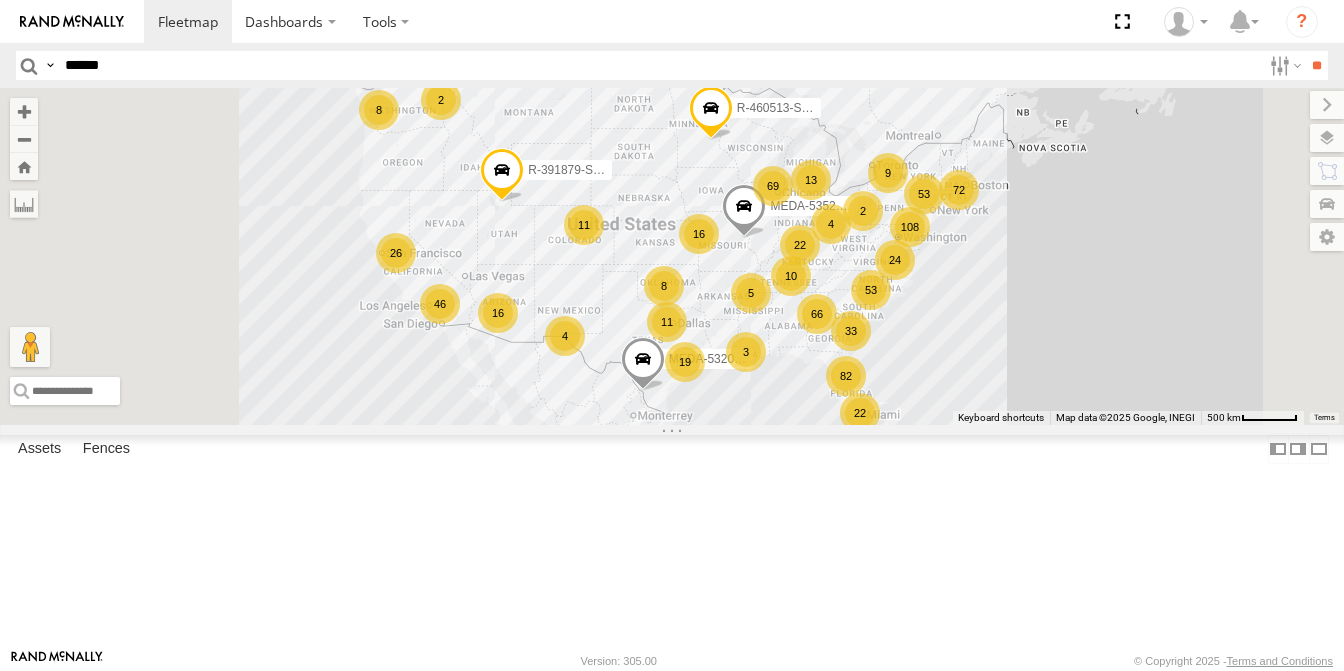 click on "**" at bounding box center [1316, 65] 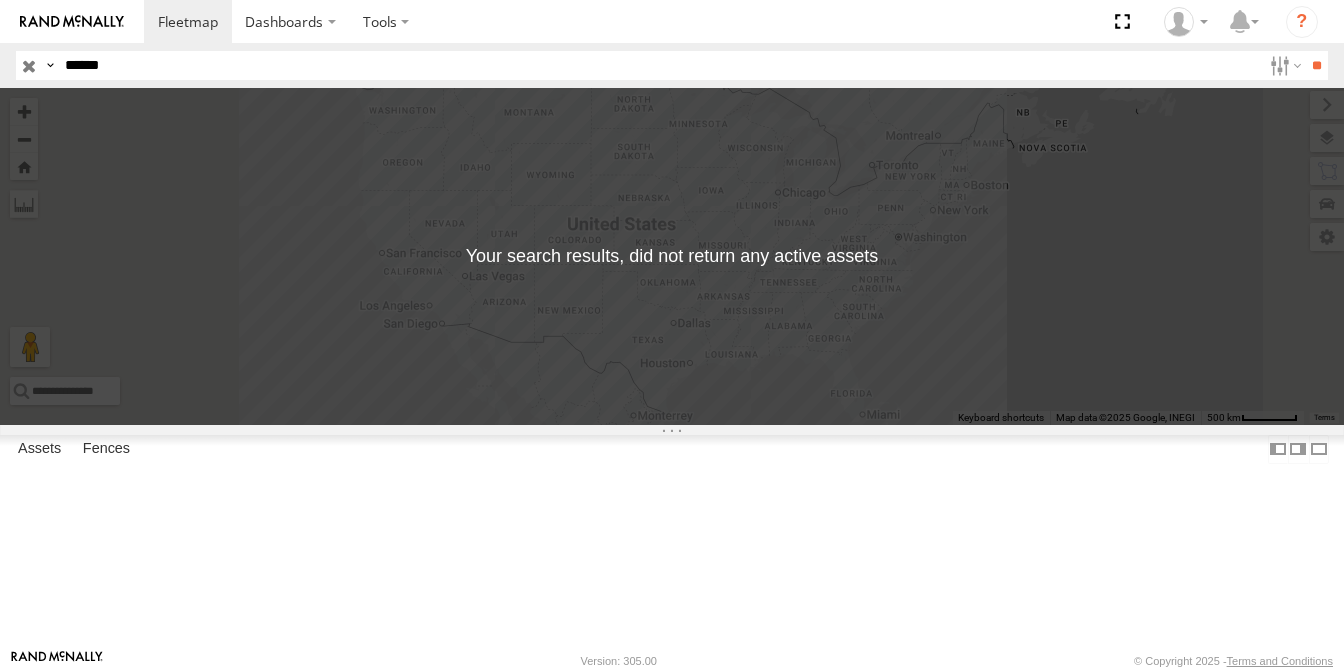 click on "******" at bounding box center [659, 65] 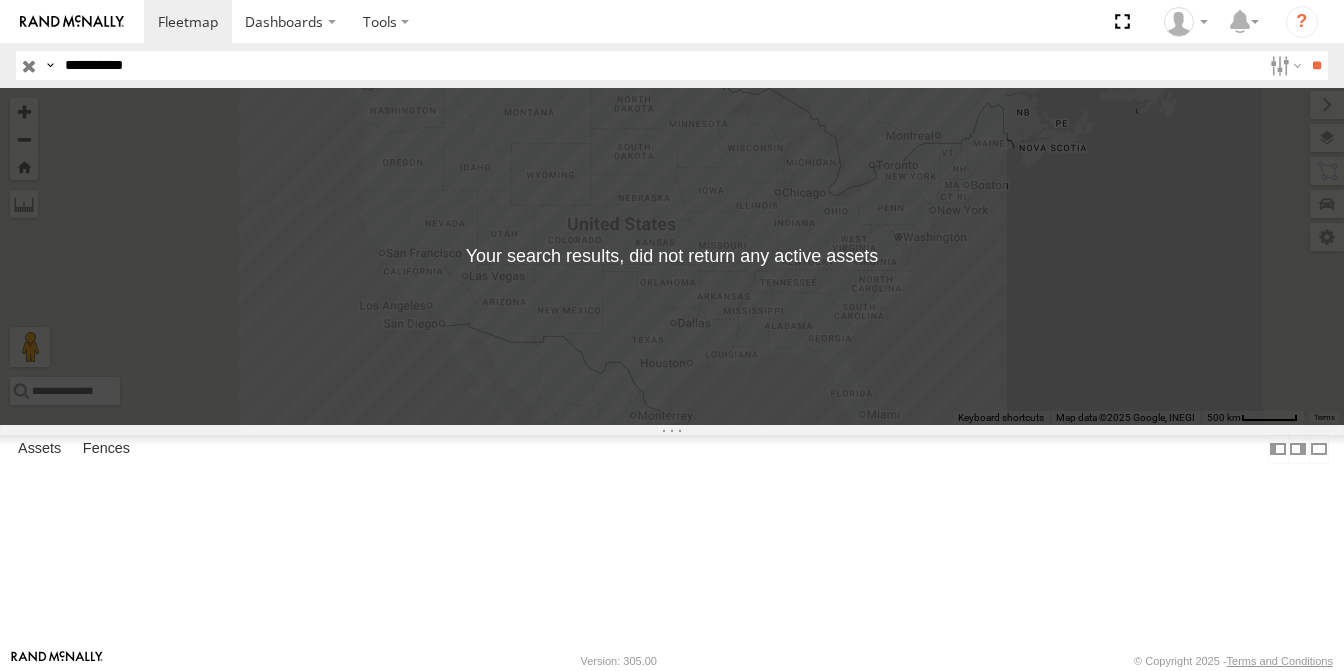 click on "**********" at bounding box center [659, 65] 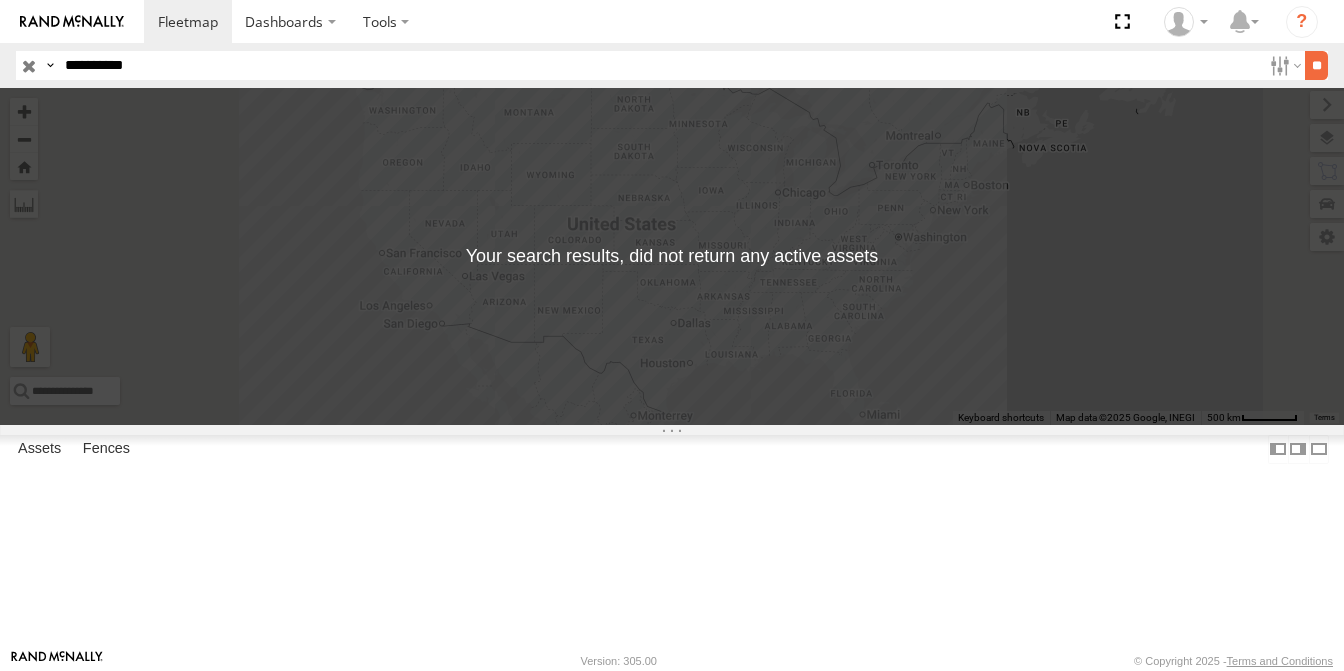 click on "**" at bounding box center (1316, 65) 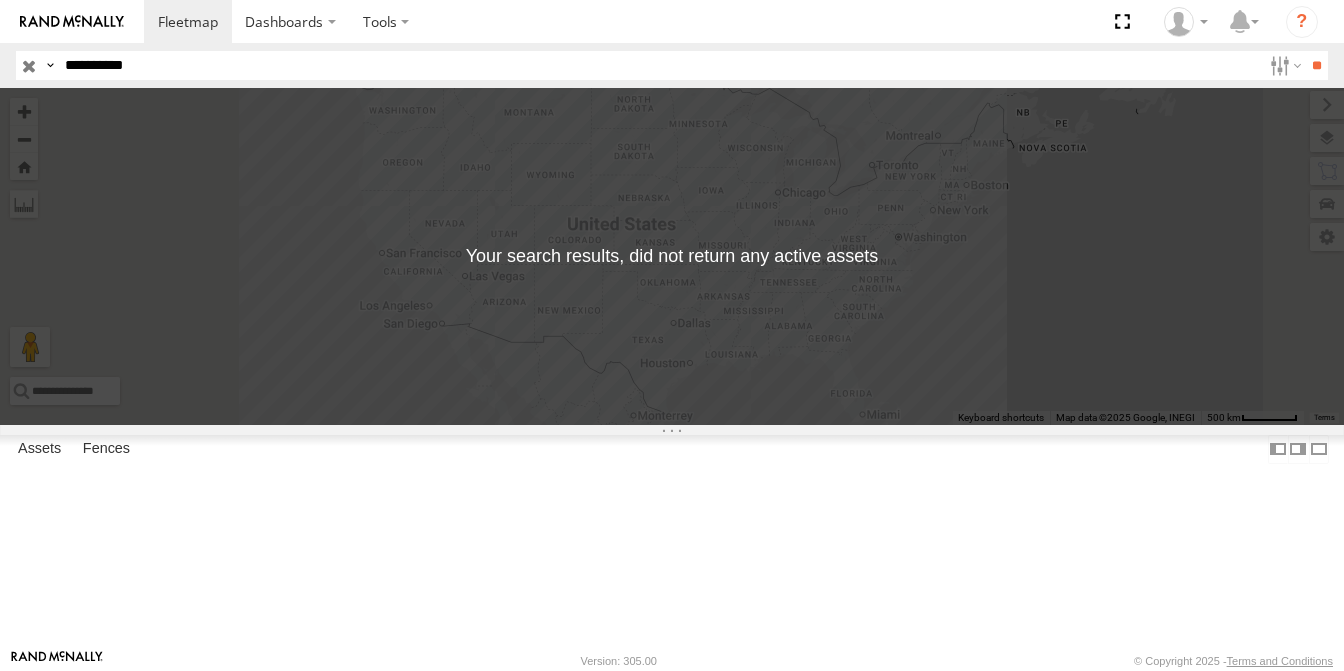 click on "**********" at bounding box center [659, 65] 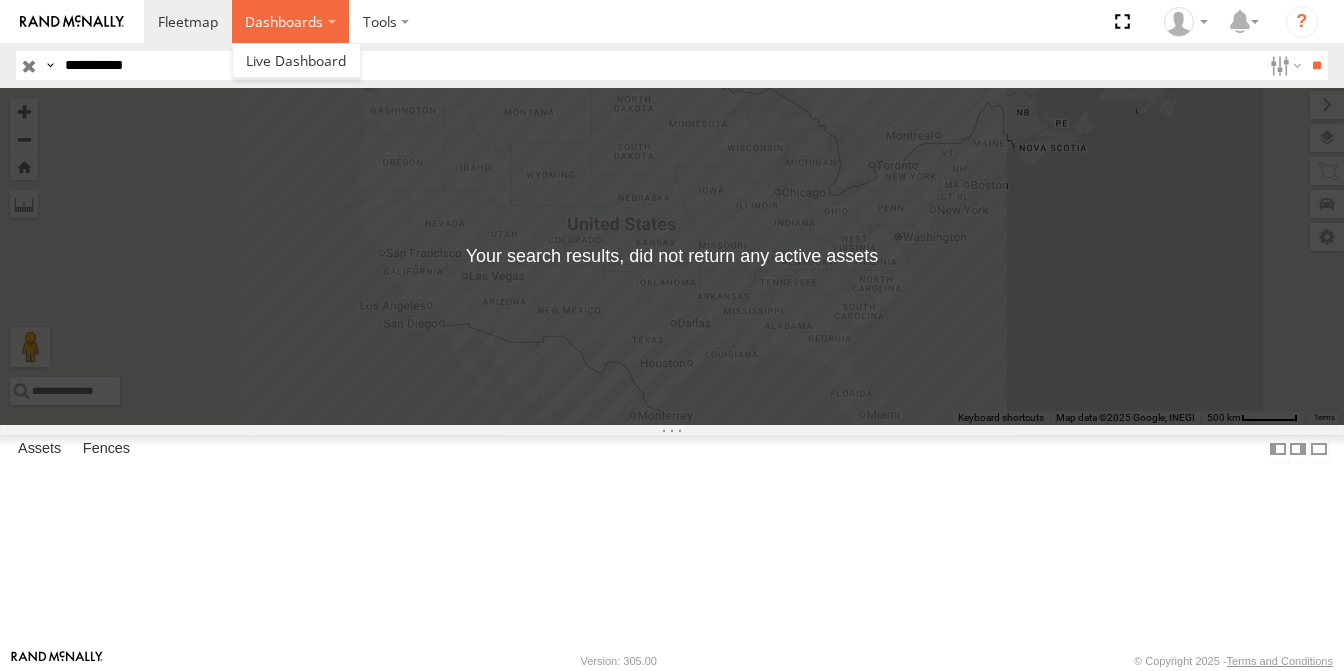 click on "Dashboards" at bounding box center [291, 21] 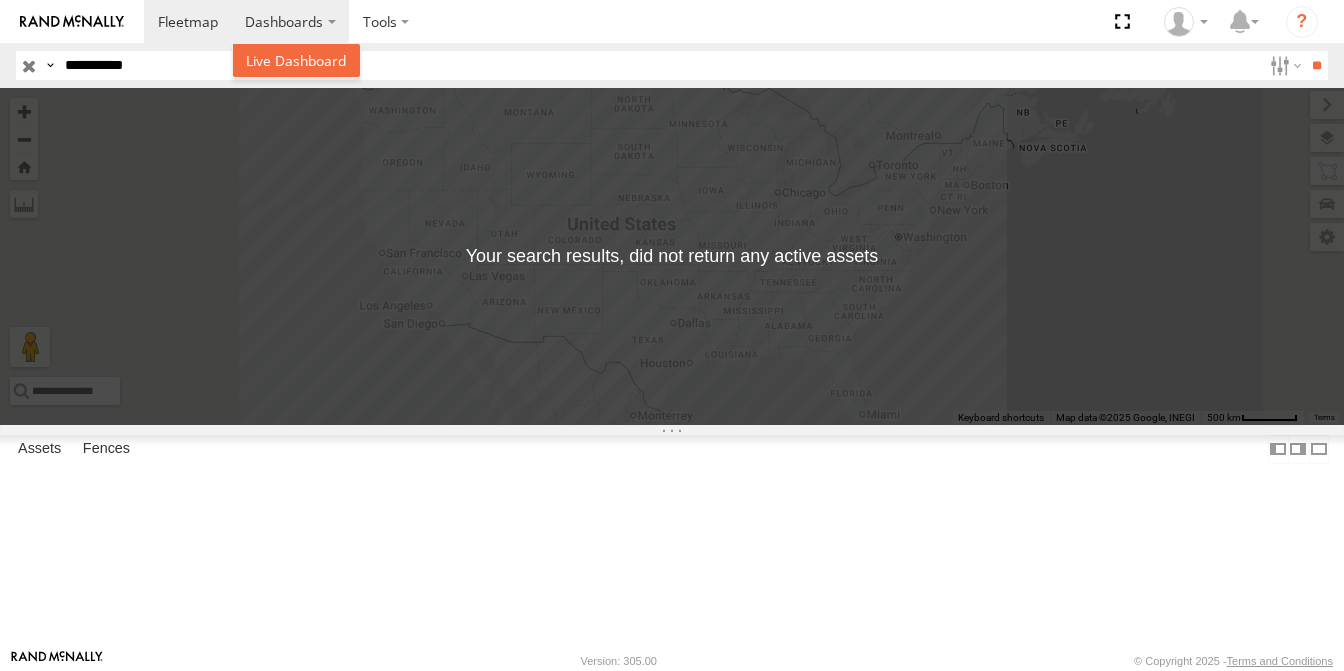 click at bounding box center (296, 60) 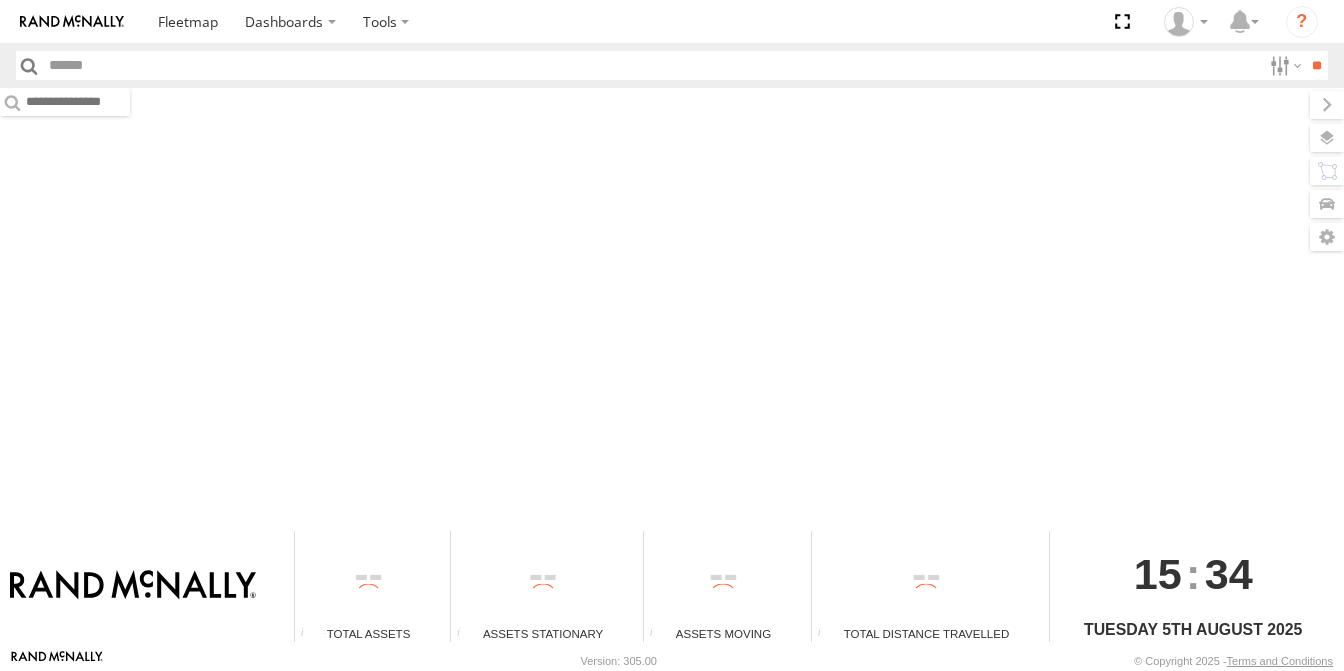 scroll, scrollTop: 0, scrollLeft: 0, axis: both 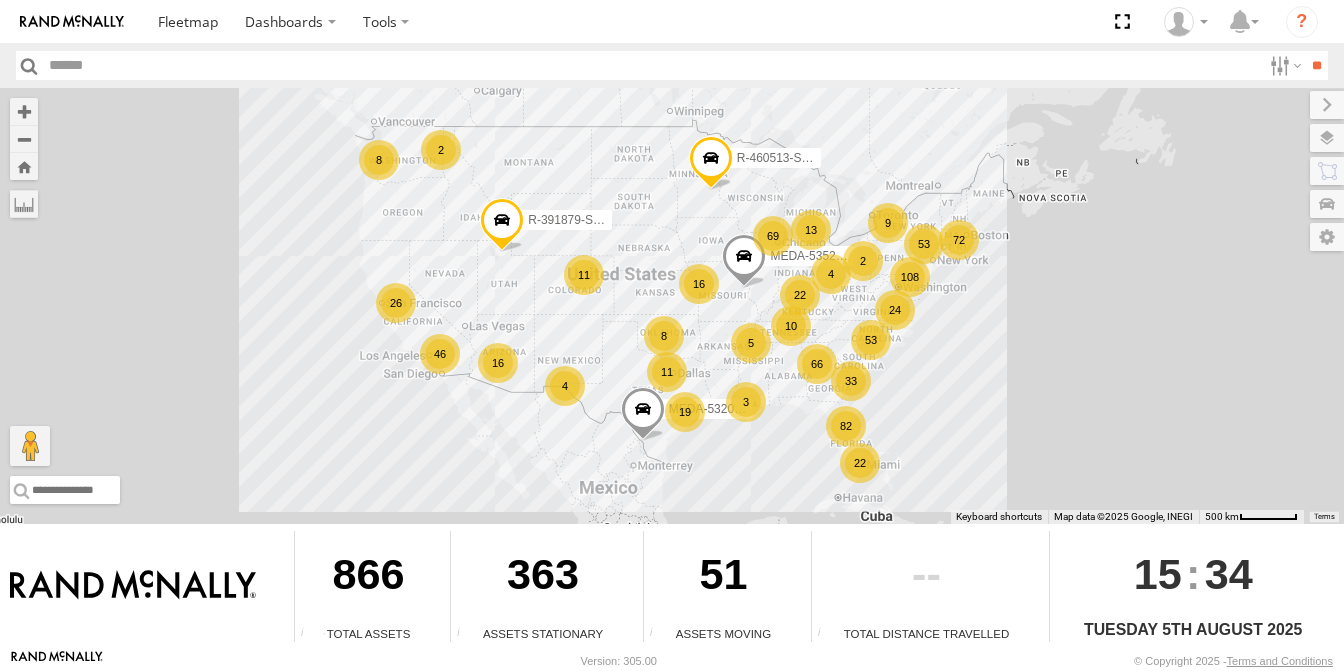 click at bounding box center [652, 65] 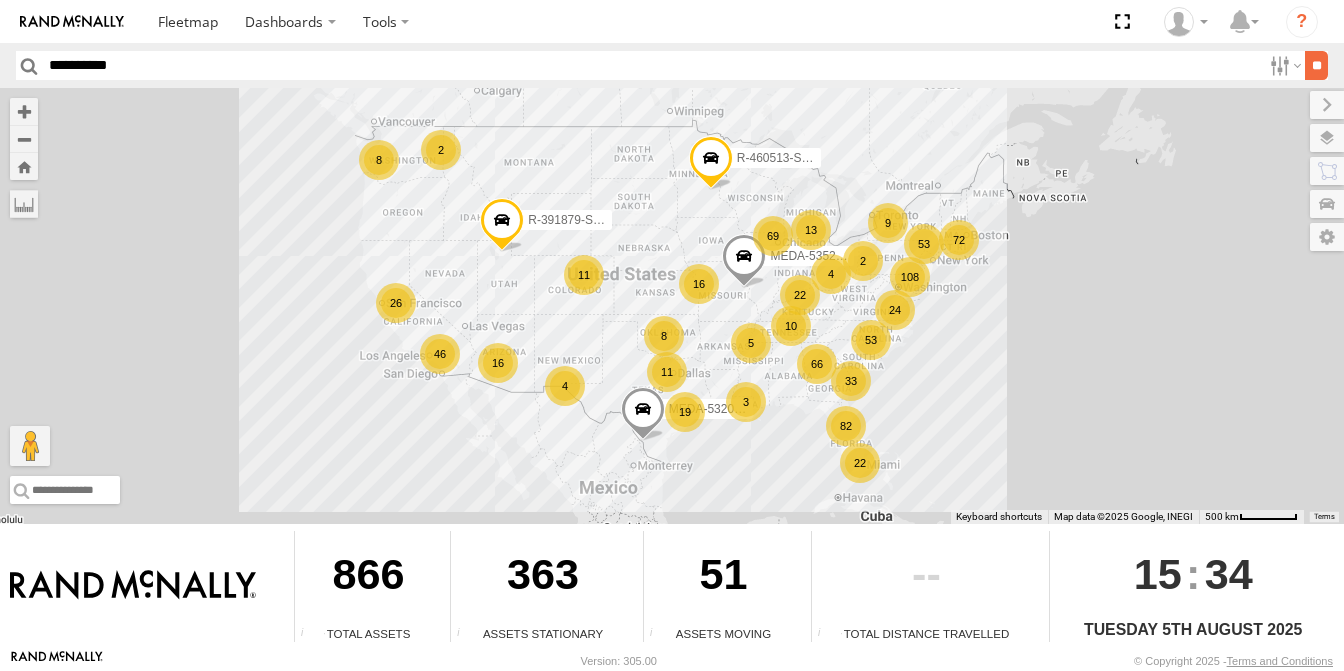 type on "**********" 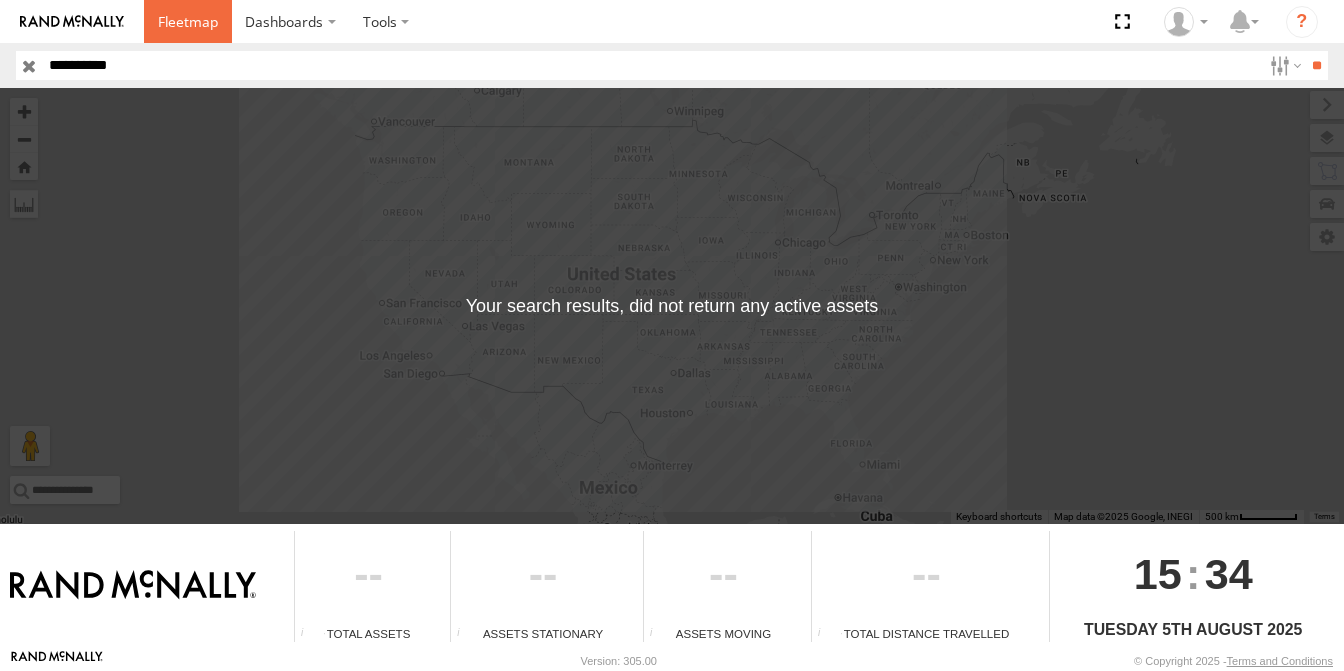 click at bounding box center [188, 21] 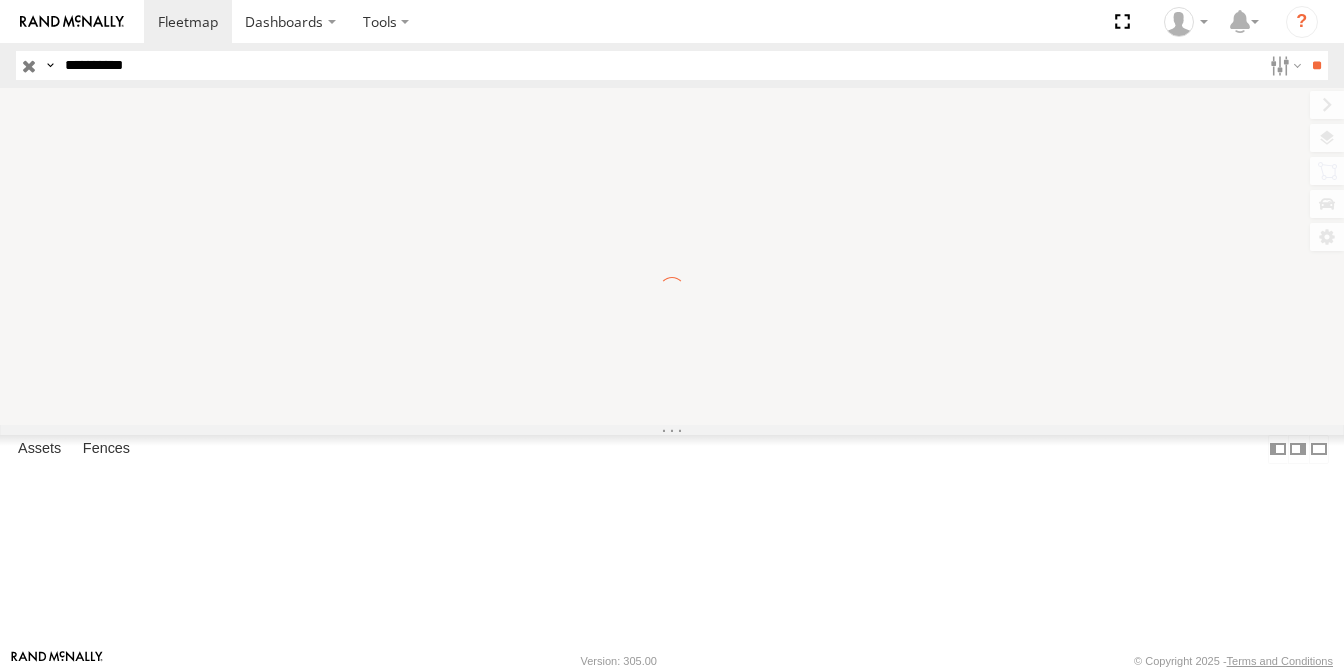 scroll, scrollTop: 0, scrollLeft: 0, axis: both 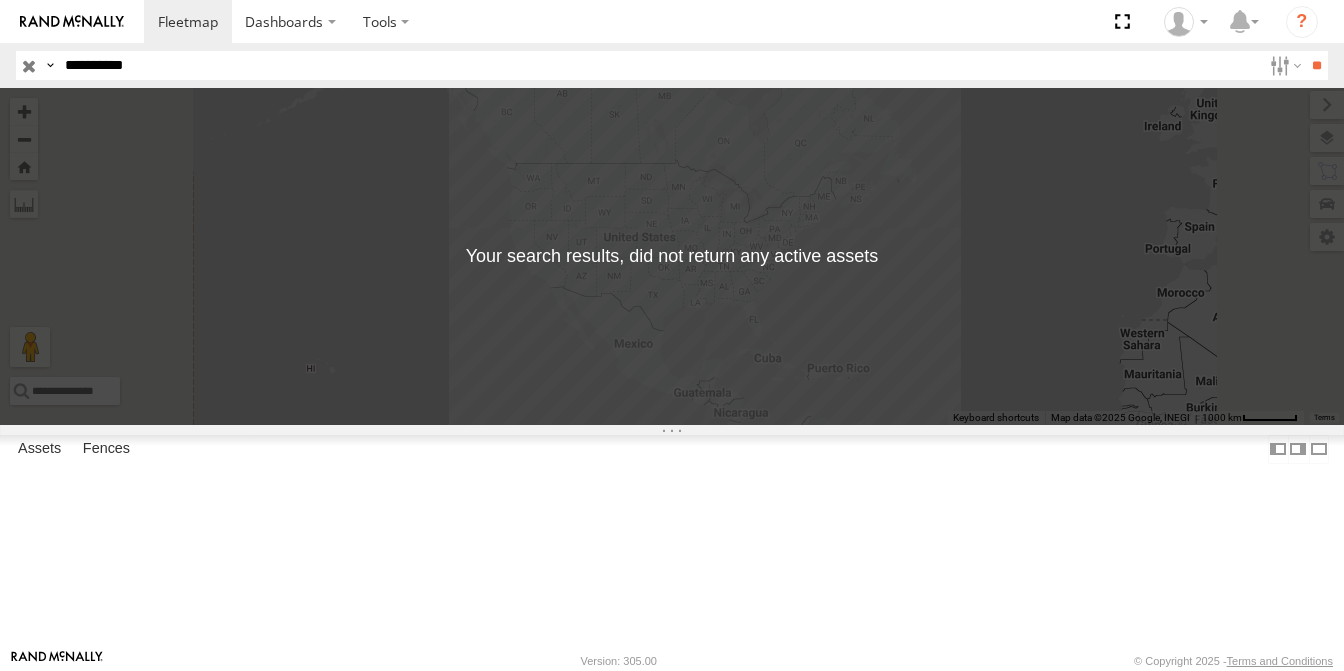 click on "Asset" at bounding box center (0, 0) 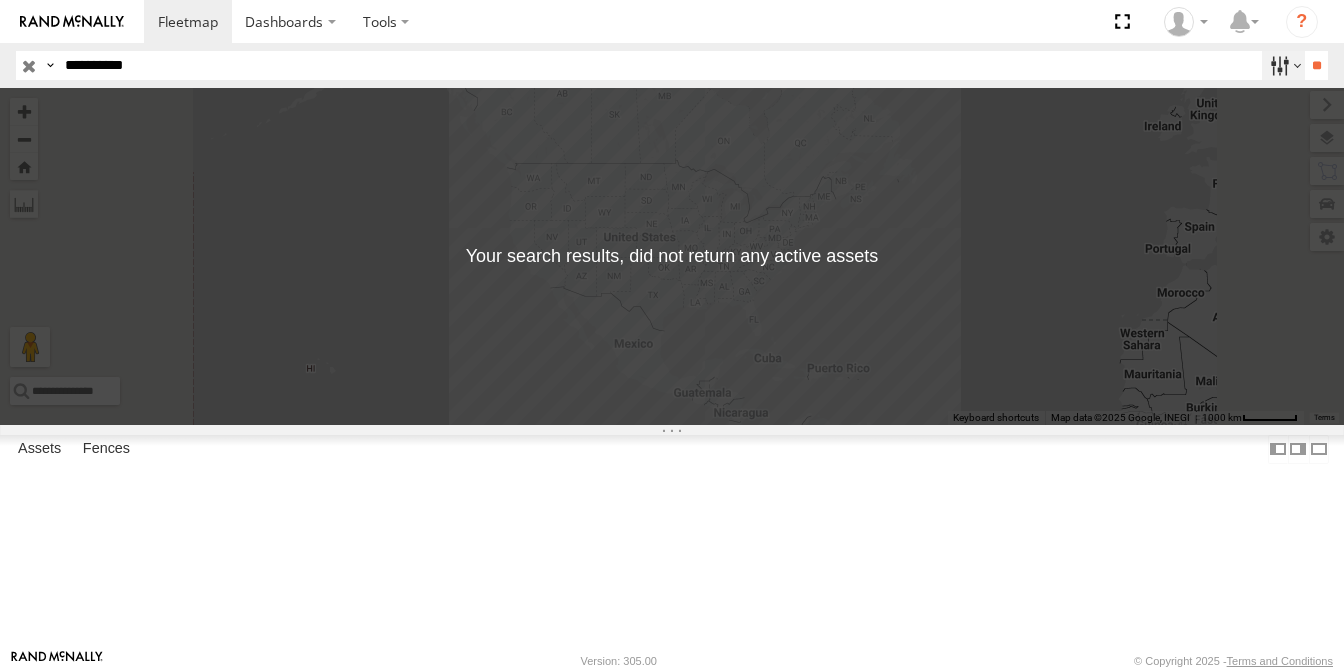 click at bounding box center [1283, 65] 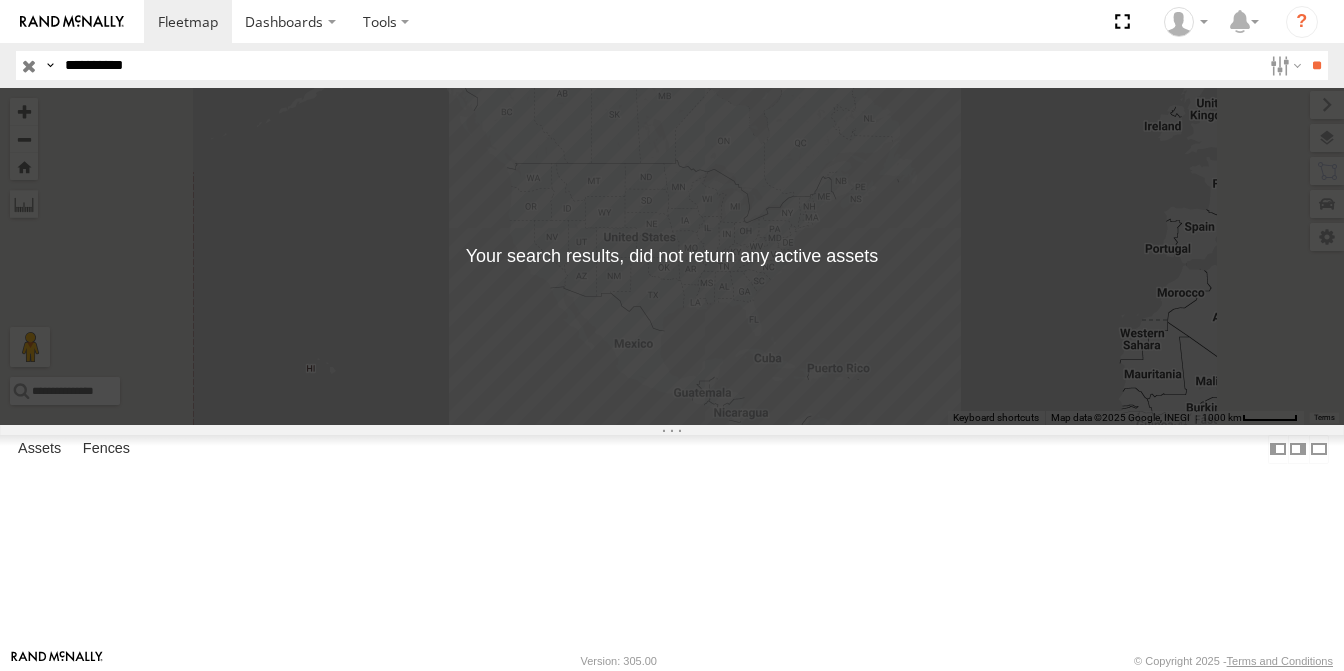 scroll, scrollTop: 100, scrollLeft: 0, axis: vertical 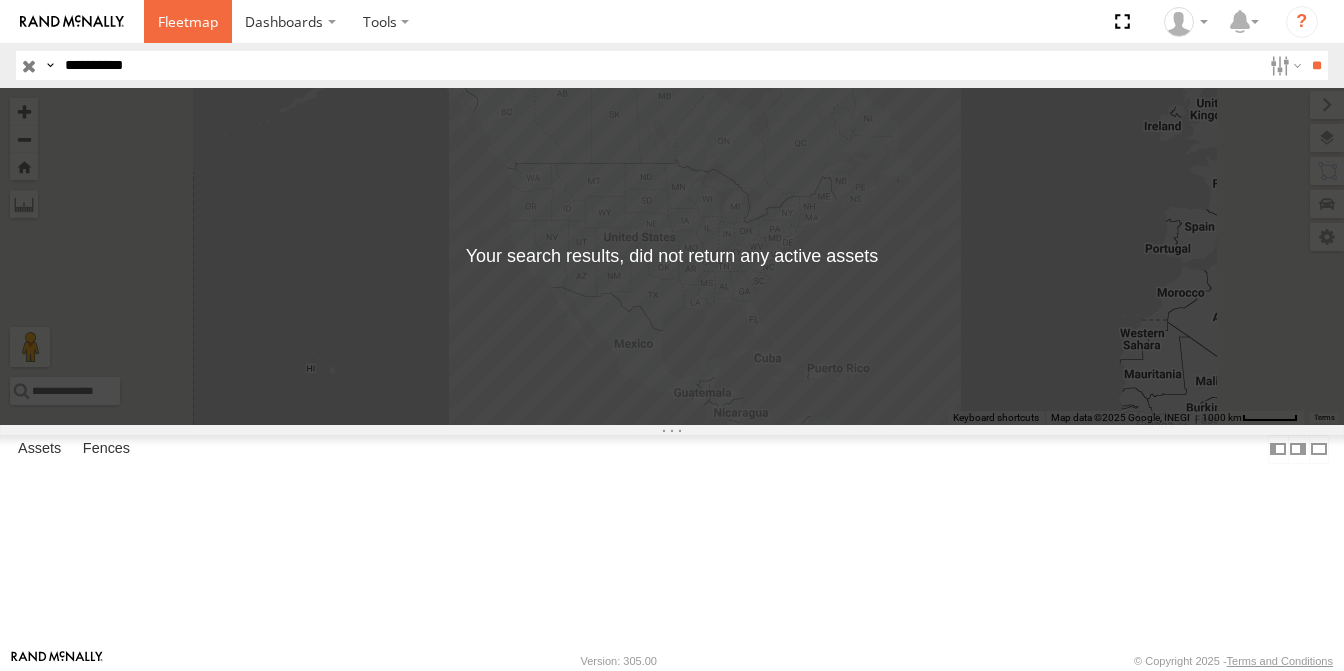 click at bounding box center [188, 21] 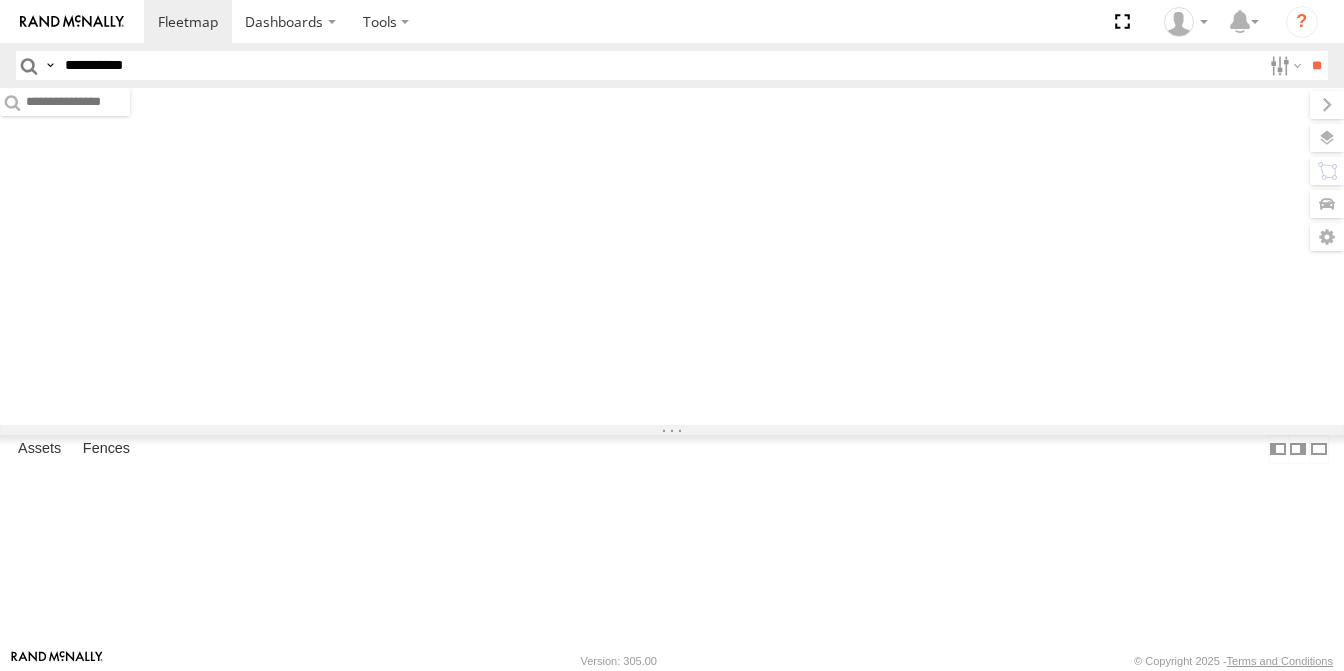 scroll, scrollTop: 0, scrollLeft: 0, axis: both 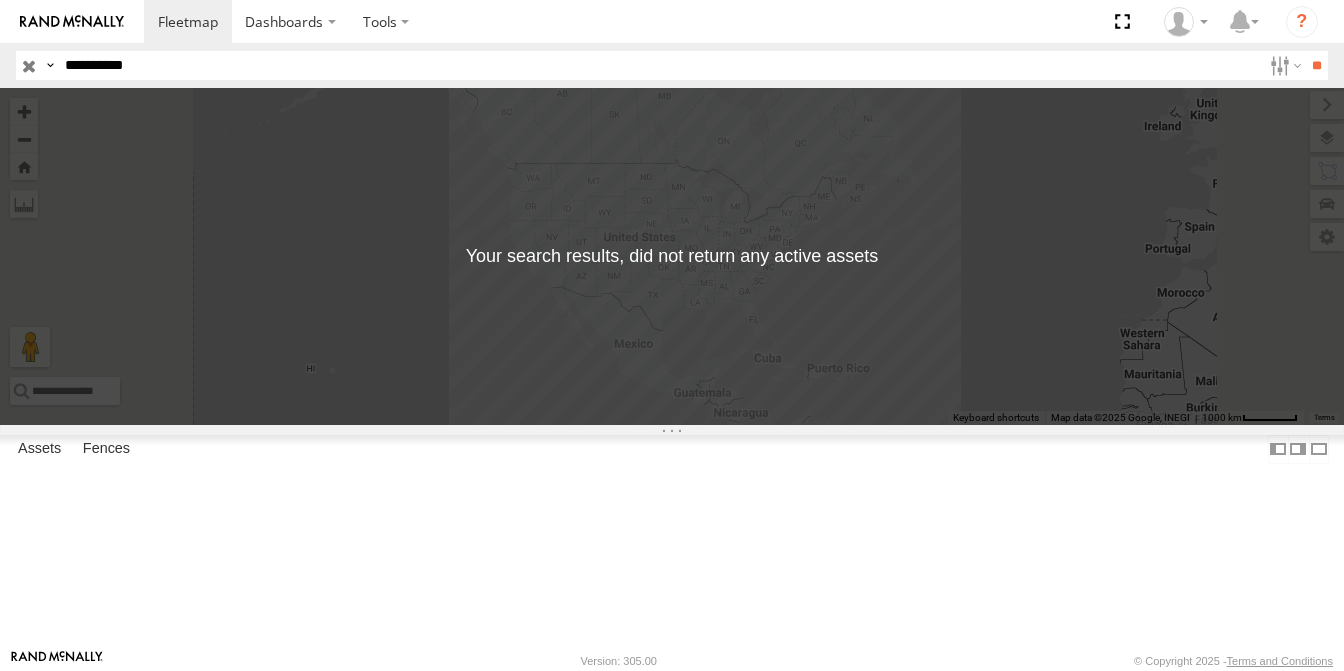 click at bounding box center (72, 22) 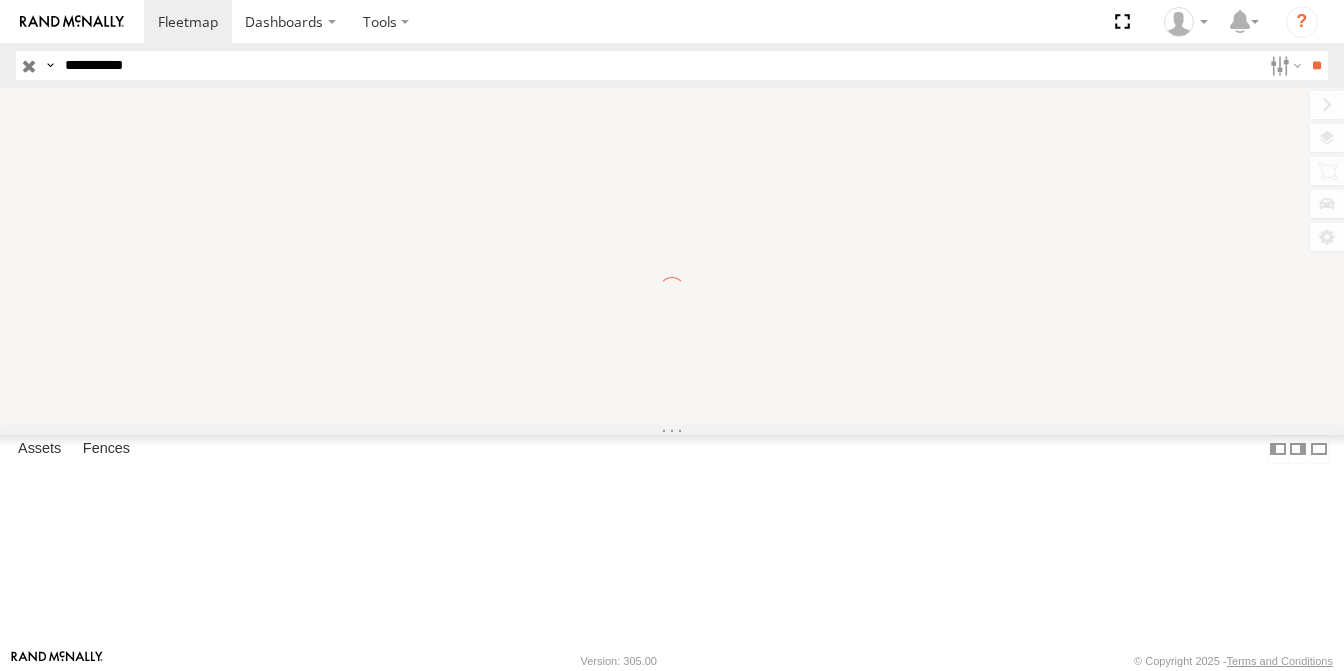 scroll, scrollTop: 0, scrollLeft: 0, axis: both 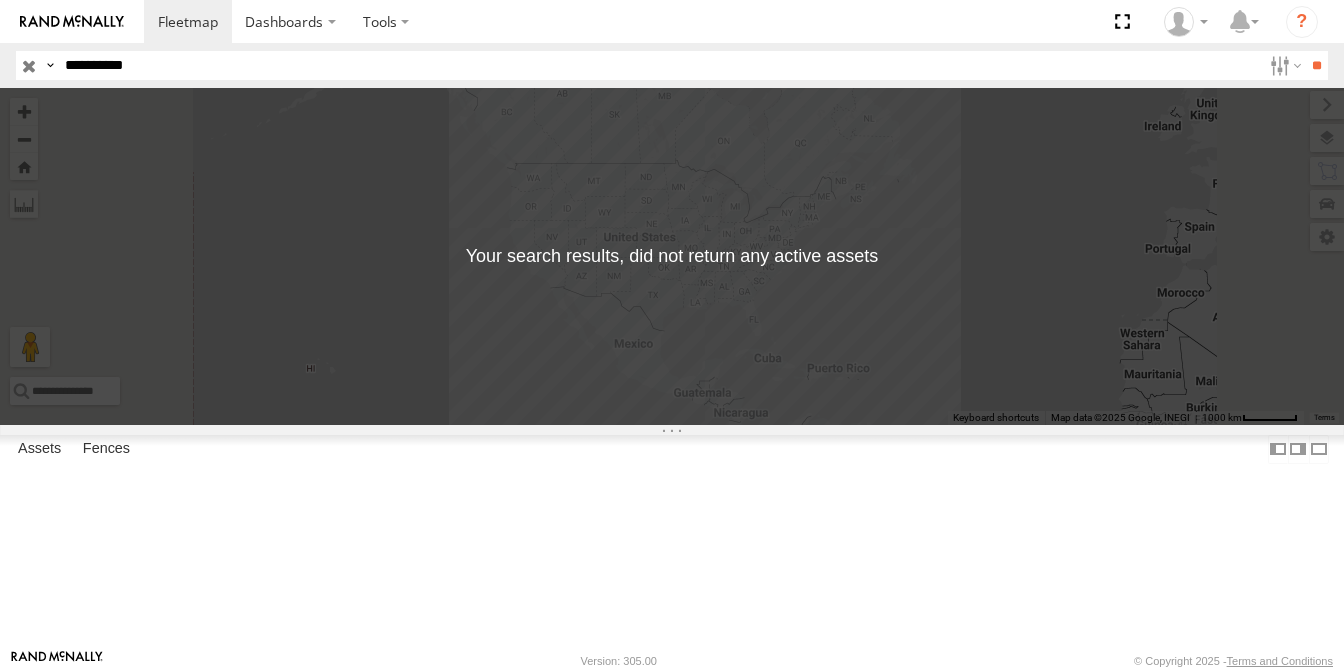 click at bounding box center (29, 65) 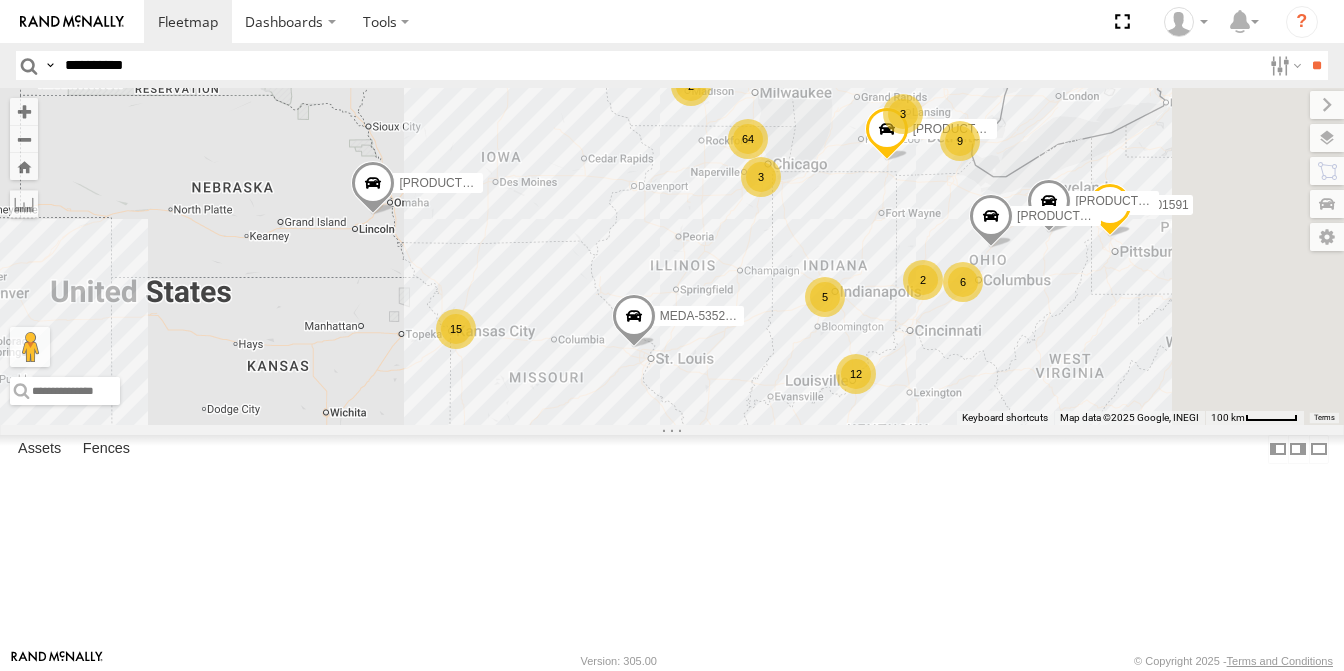 drag, startPoint x: 1029, startPoint y: 239, endPoint x: 888, endPoint y: 354, distance: 181.95055 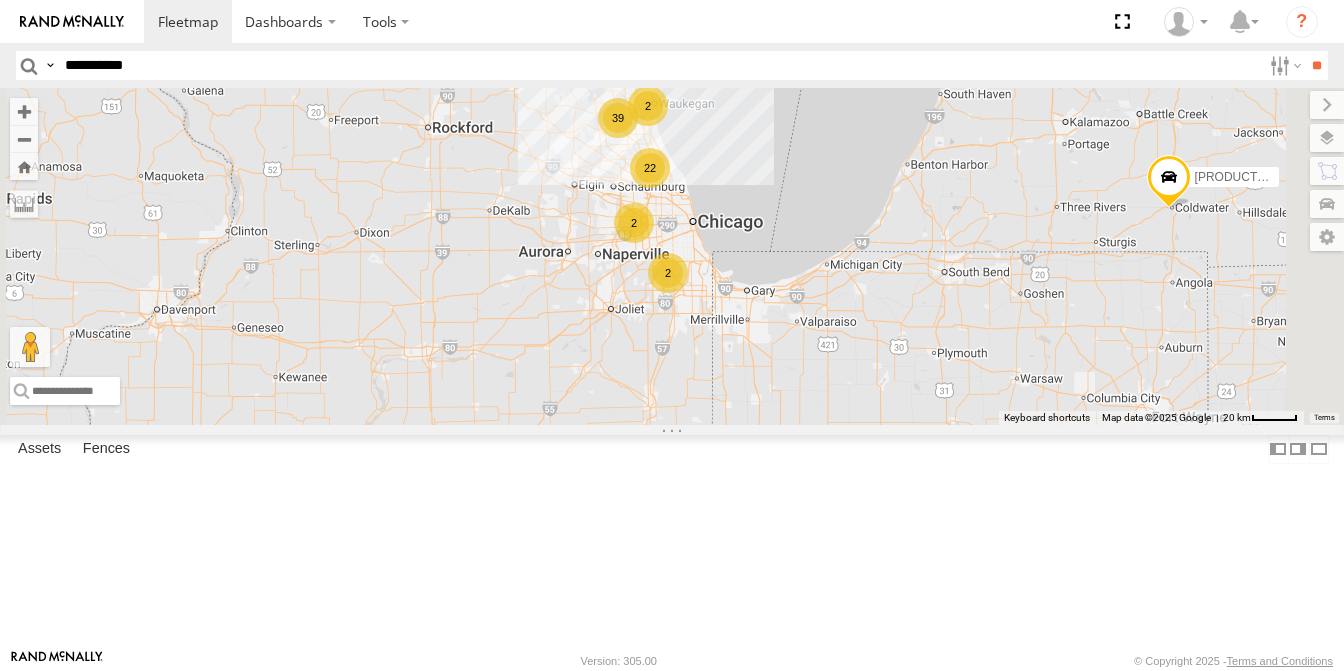 drag, startPoint x: 865, startPoint y: 223, endPoint x: 812, endPoint y: 446, distance: 229.21169 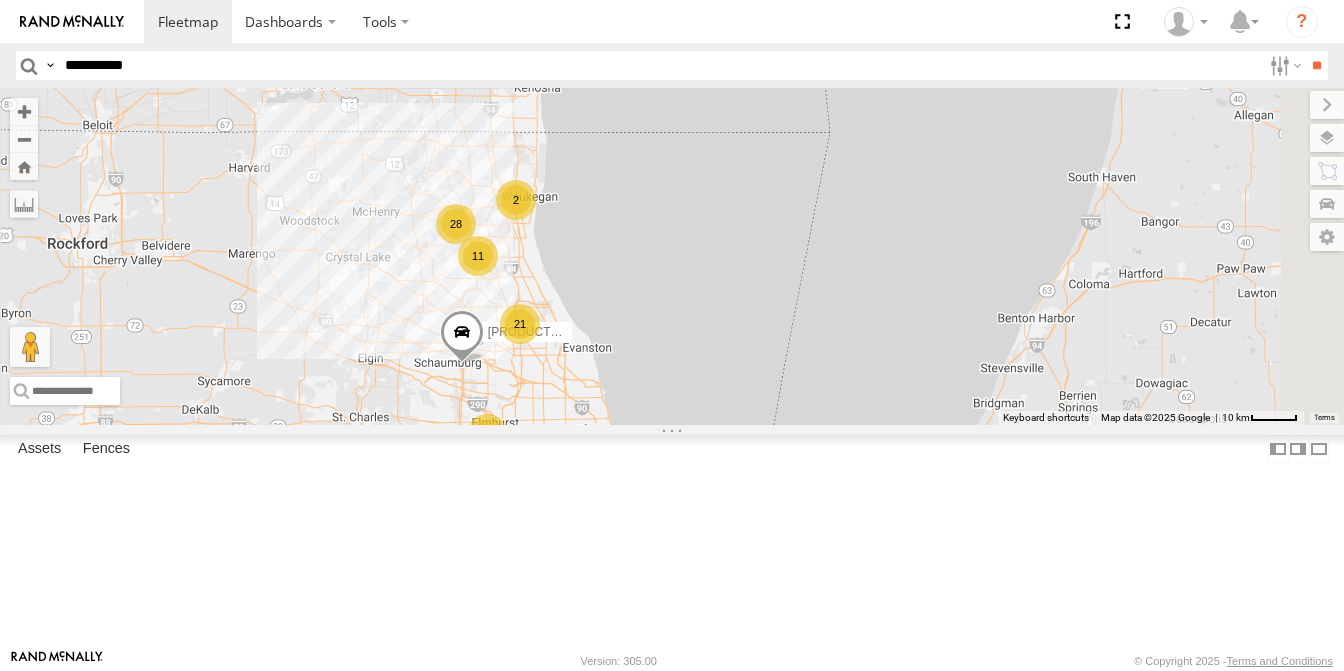 drag, startPoint x: 916, startPoint y: 355, endPoint x: 680, endPoint y: 395, distance: 239.36583 